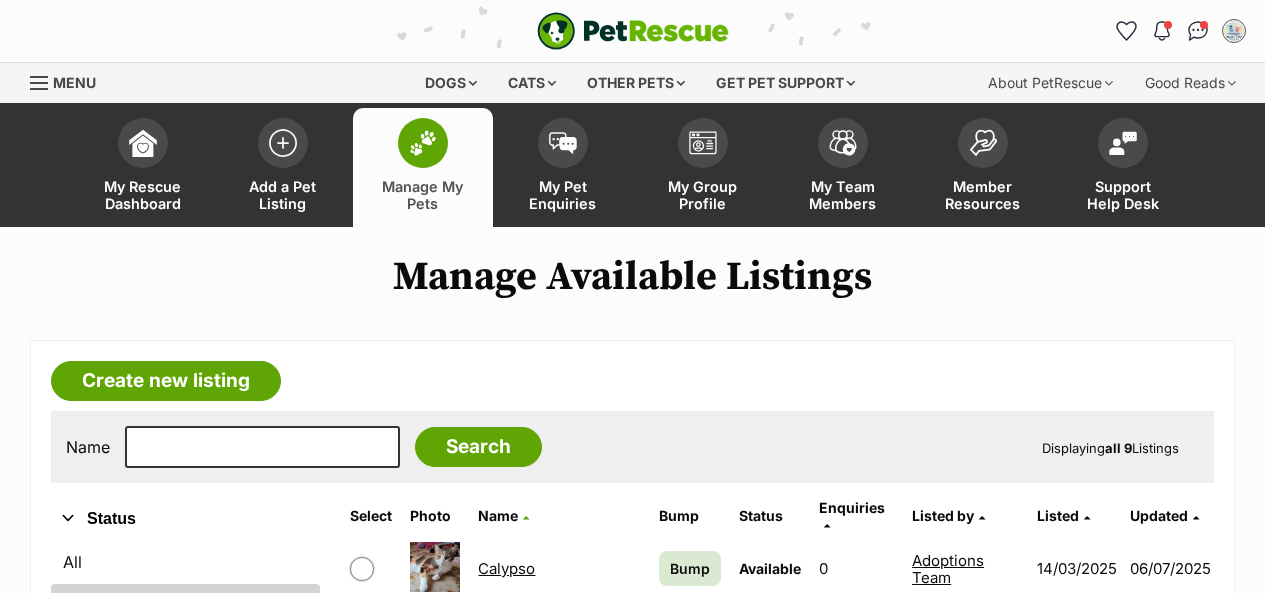scroll, scrollTop: 600, scrollLeft: 0, axis: vertical 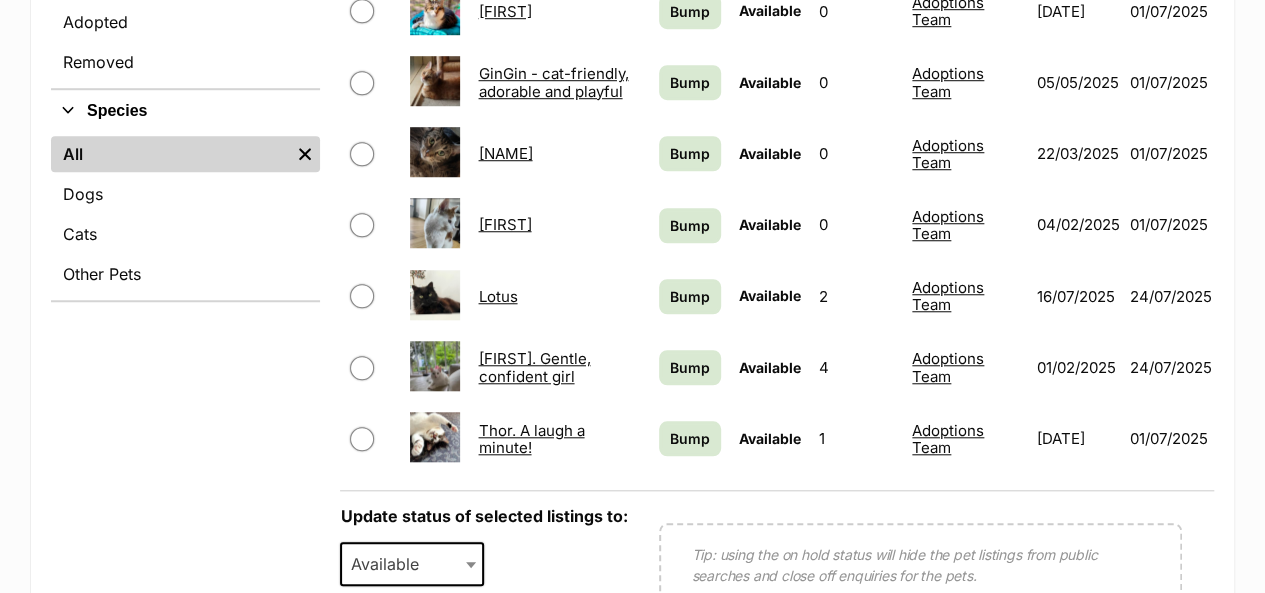 click on "[FIRST]. Gentle, confident girl" at bounding box center [534, 367] 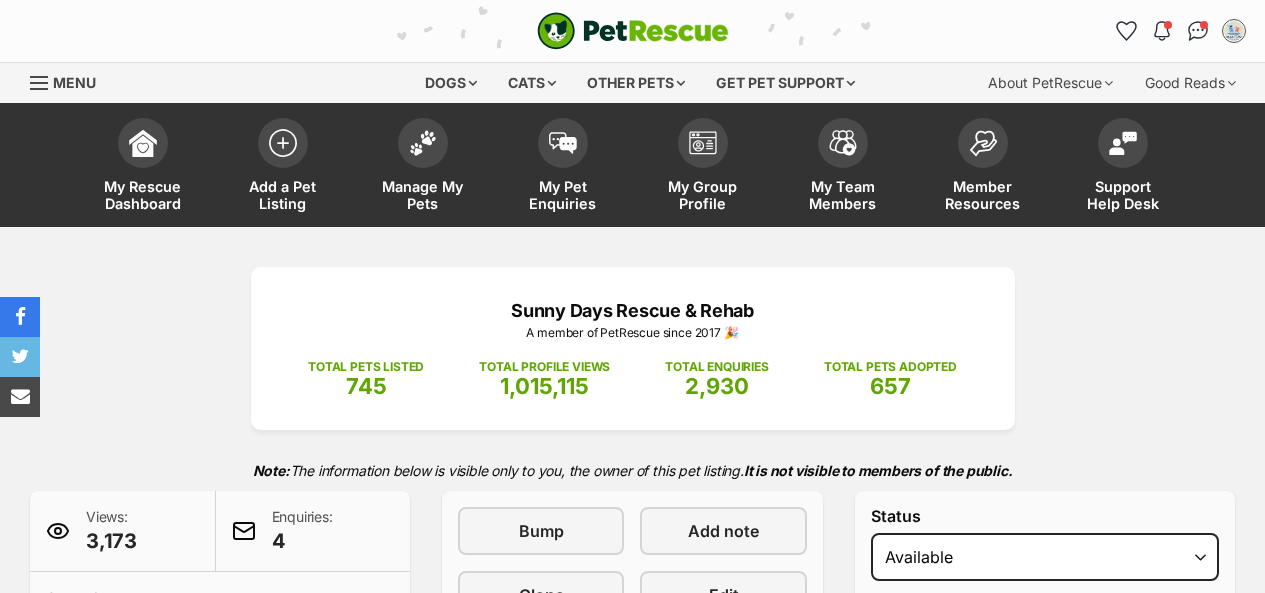 scroll, scrollTop: 0, scrollLeft: 0, axis: both 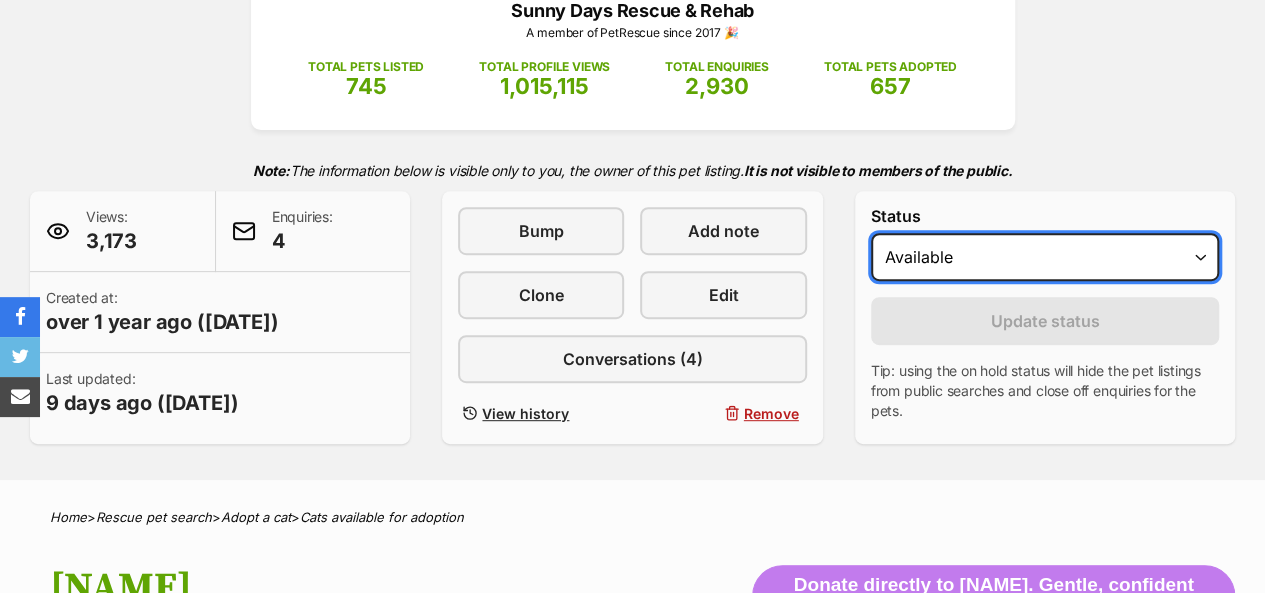 click on "Draft - not available as listing has enquires
Available
On hold
Adopted" at bounding box center [1045, 257] 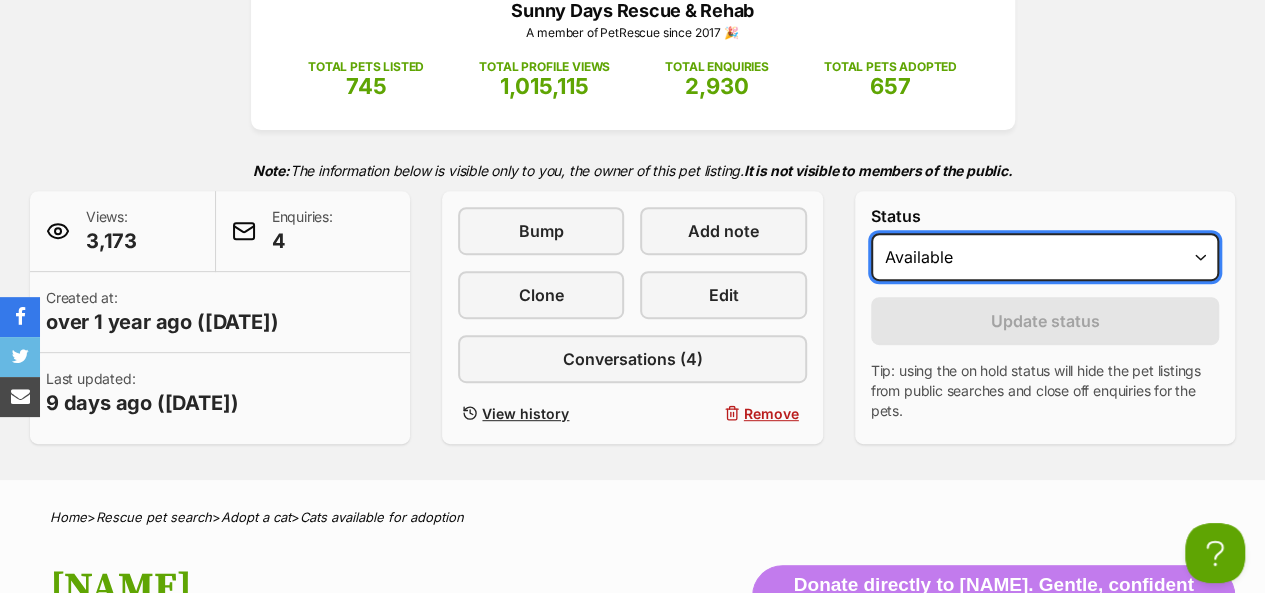 scroll, scrollTop: 0, scrollLeft: 0, axis: both 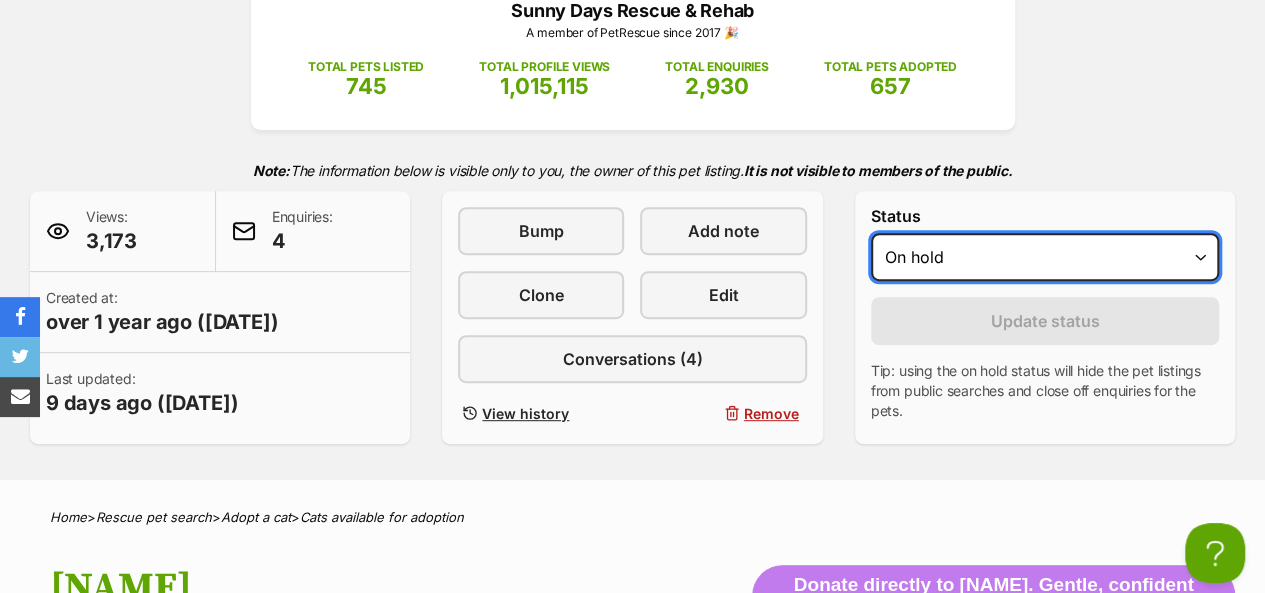 click on "Draft - not available as listing has enquires
Available
On hold
Adopted" at bounding box center [1045, 257] 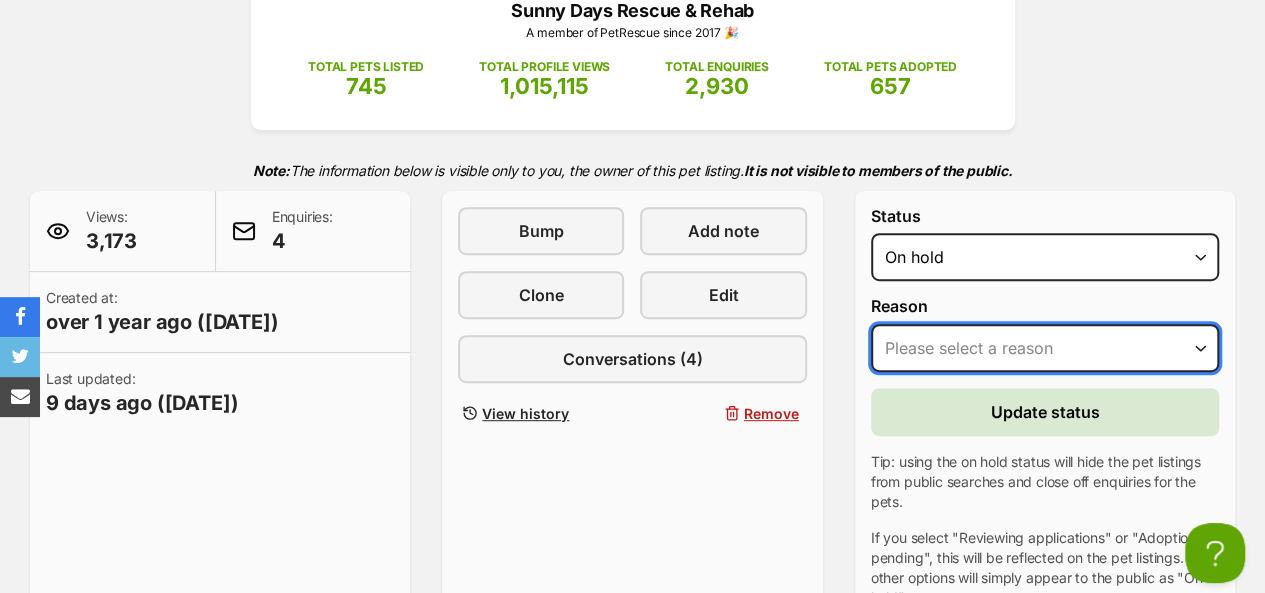 click on "Please select a reason
Medical reasons
Reviewing applications
Adoption pending
Other" at bounding box center [1045, 348] 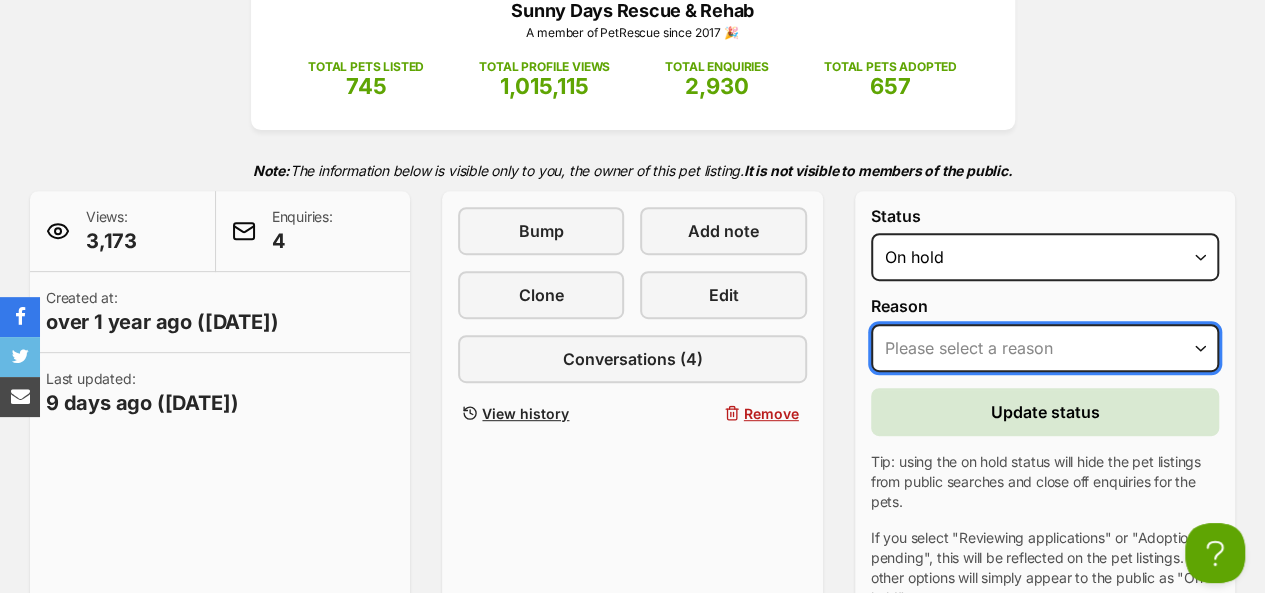 select on "adoption_pending" 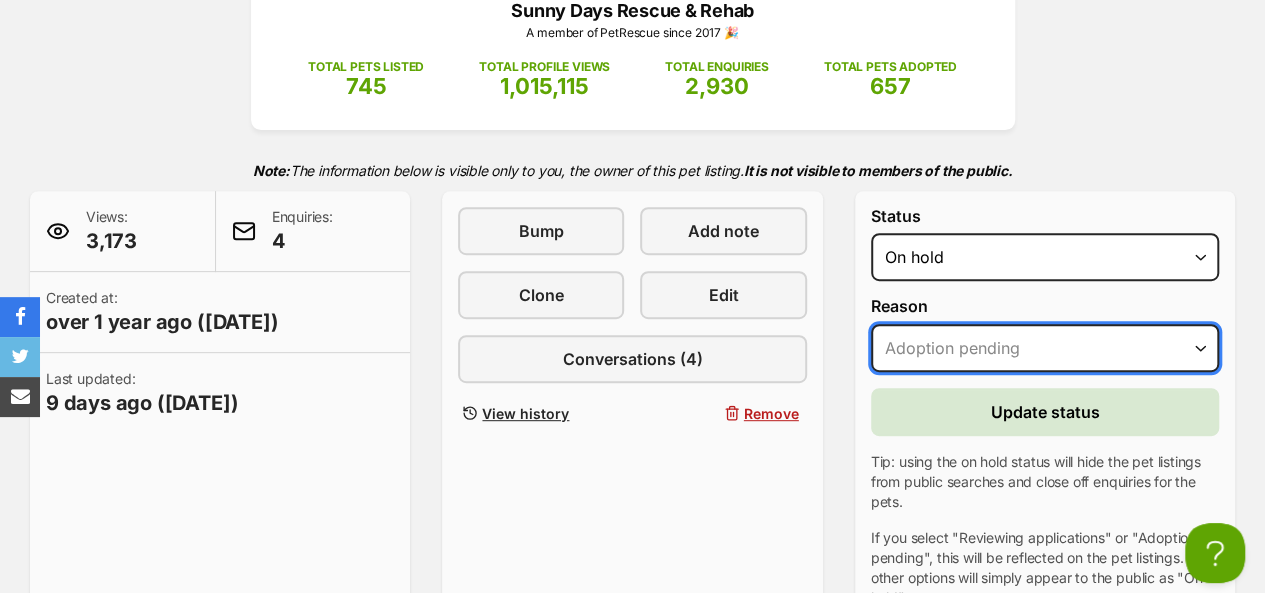 click on "Please select a reason
Medical reasons
Reviewing applications
Adoption pending
Other" at bounding box center (1045, 348) 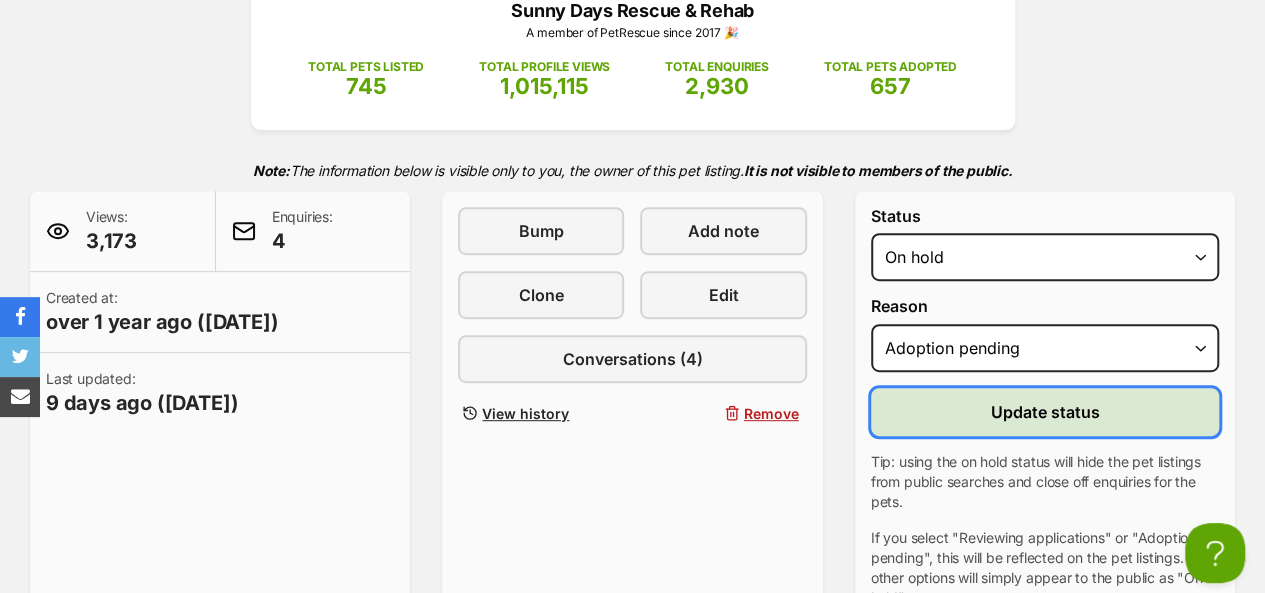 click on "Update status" at bounding box center [1044, 412] 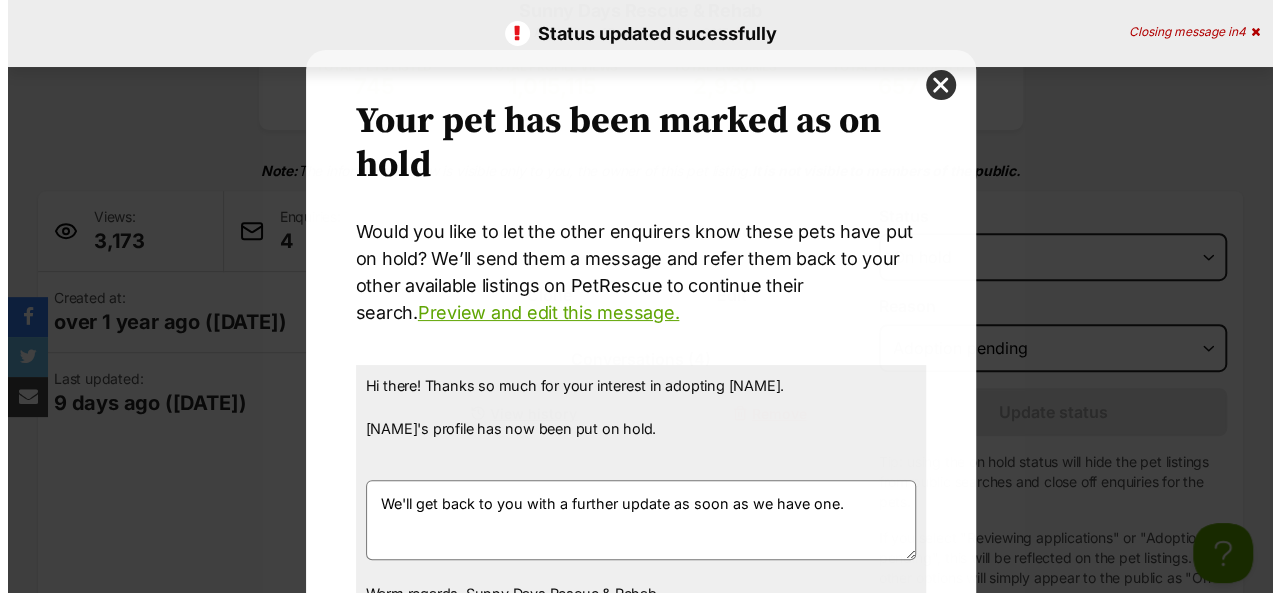 scroll, scrollTop: 0, scrollLeft: 0, axis: both 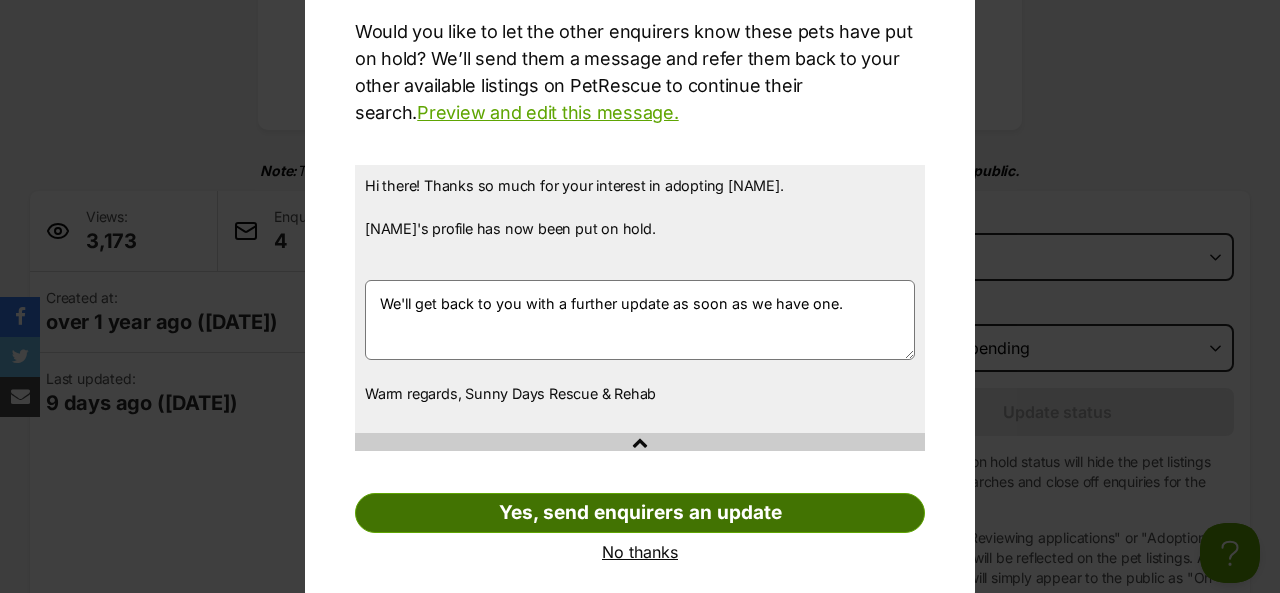click on "Yes, send enquirers an update" at bounding box center [640, 513] 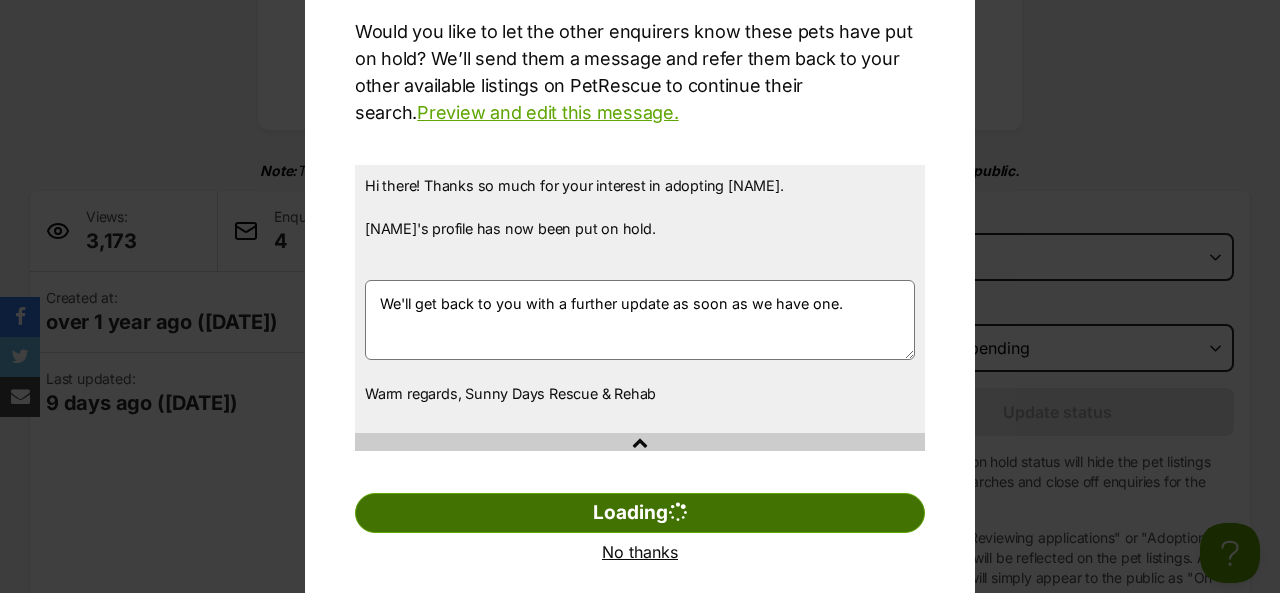 scroll, scrollTop: 20, scrollLeft: 0, axis: vertical 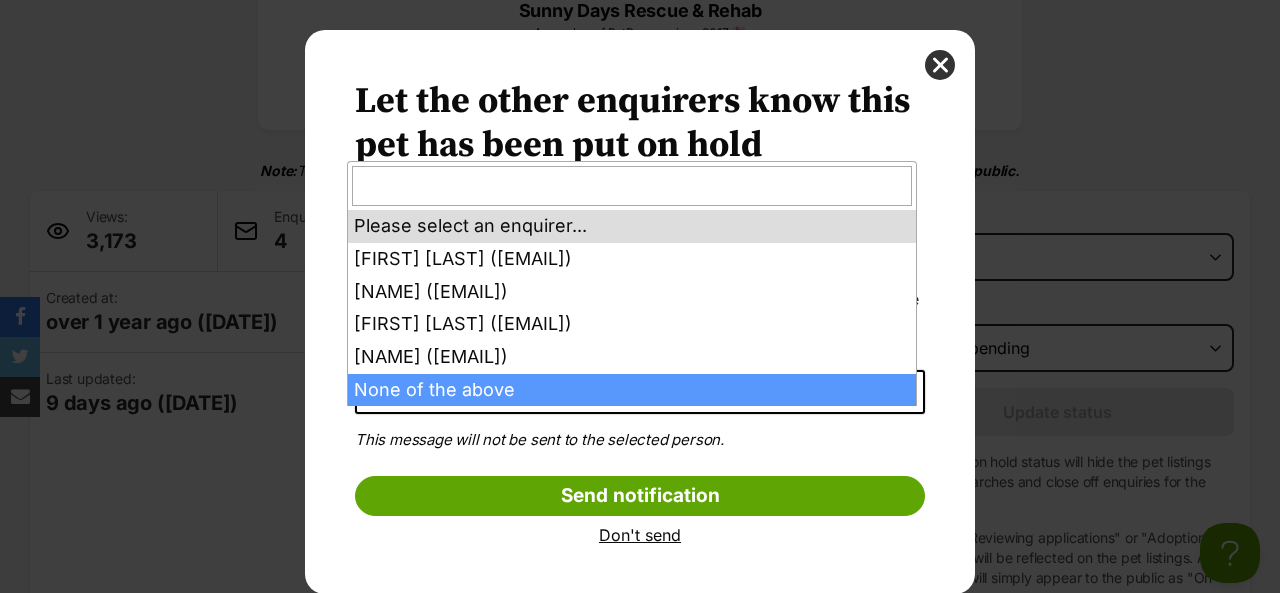 select on "other" 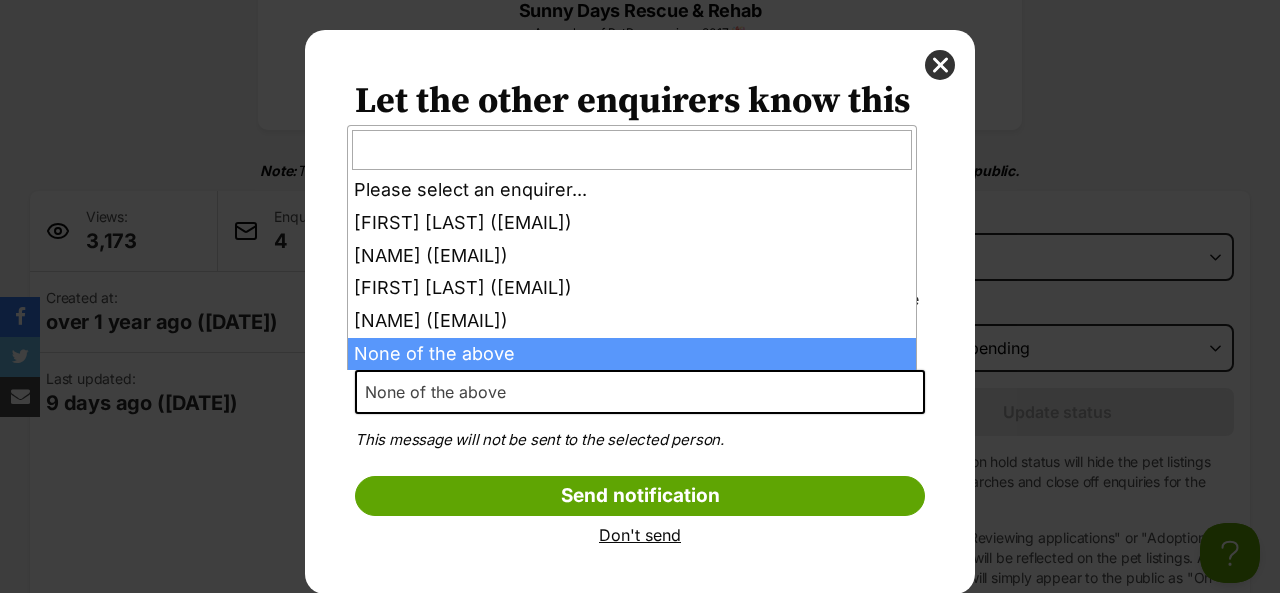 click on "None of the above" at bounding box center (640, 392) 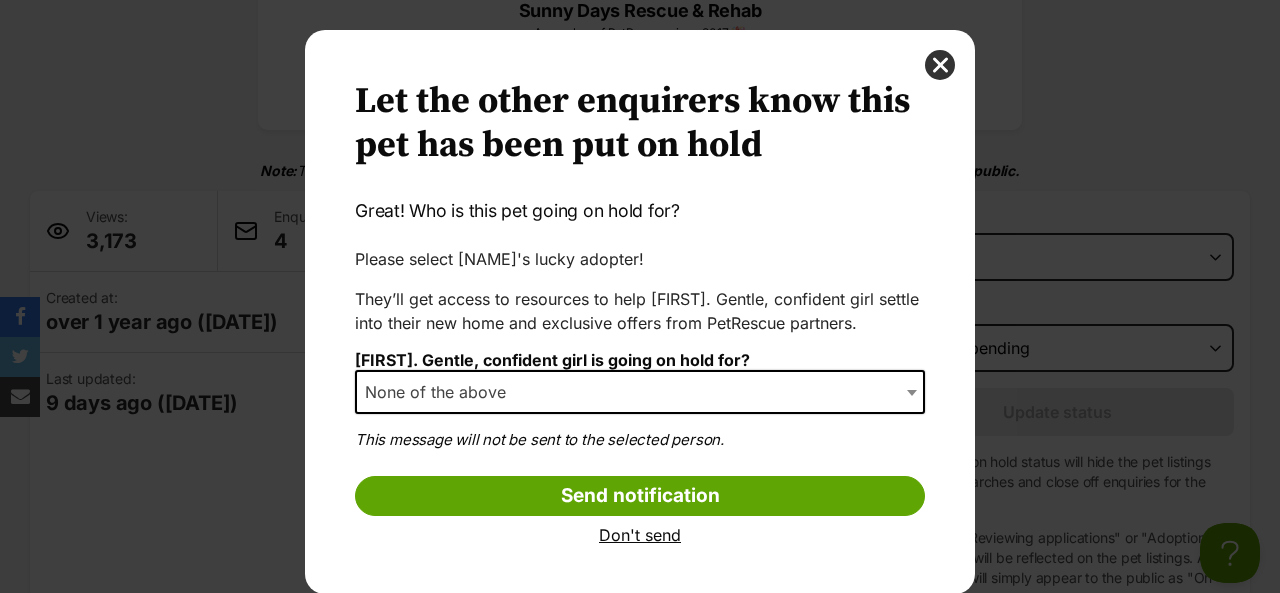 click on "Don't send" at bounding box center (640, 535) 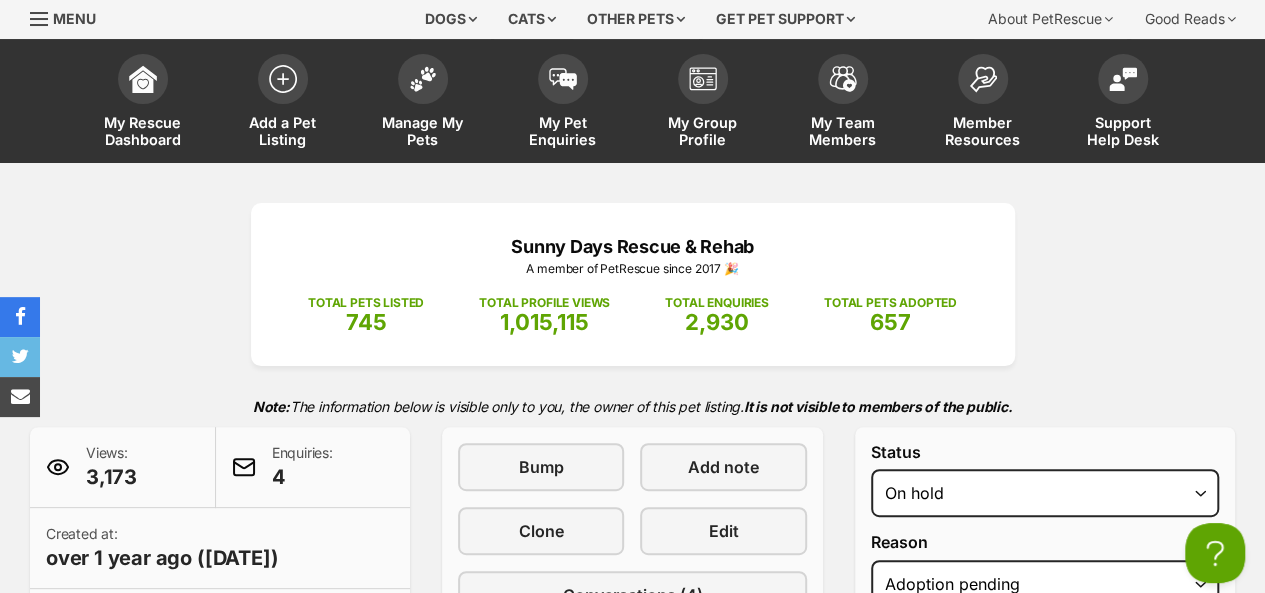 scroll, scrollTop: 0, scrollLeft: 0, axis: both 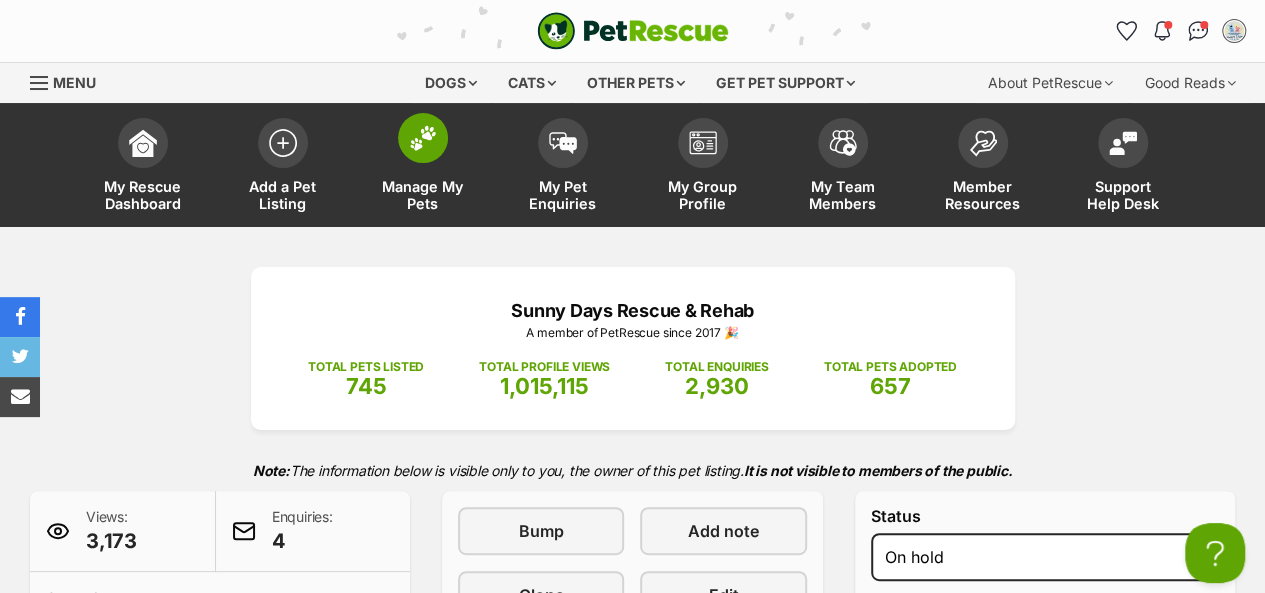 click at bounding box center [423, 138] 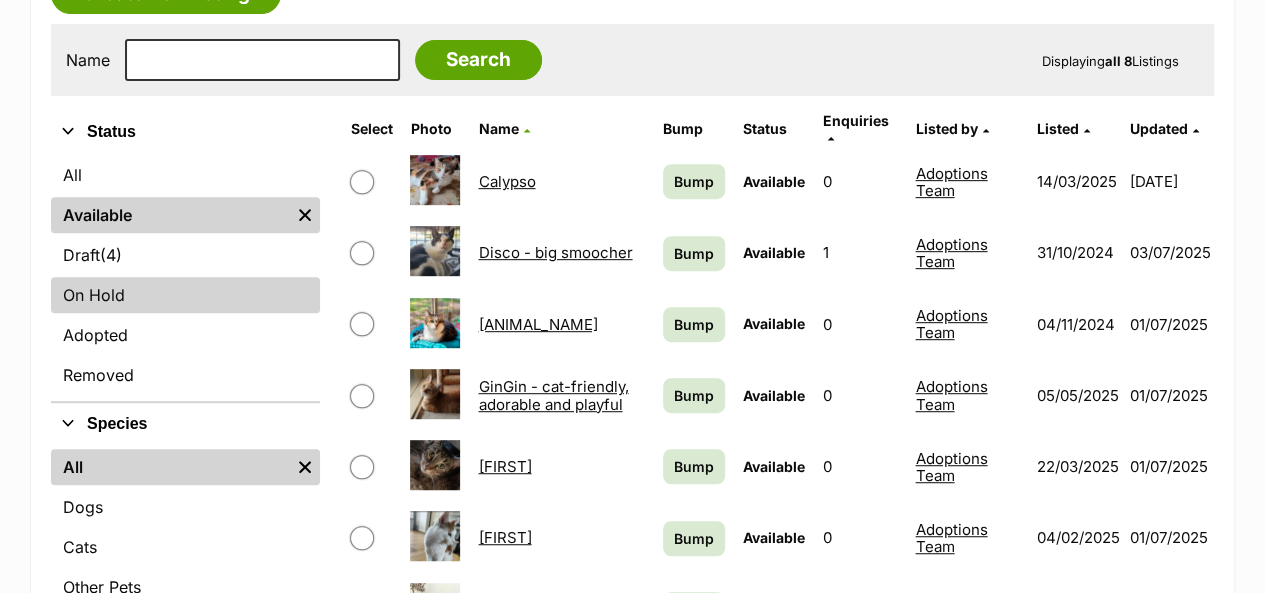 scroll, scrollTop: 400, scrollLeft: 0, axis: vertical 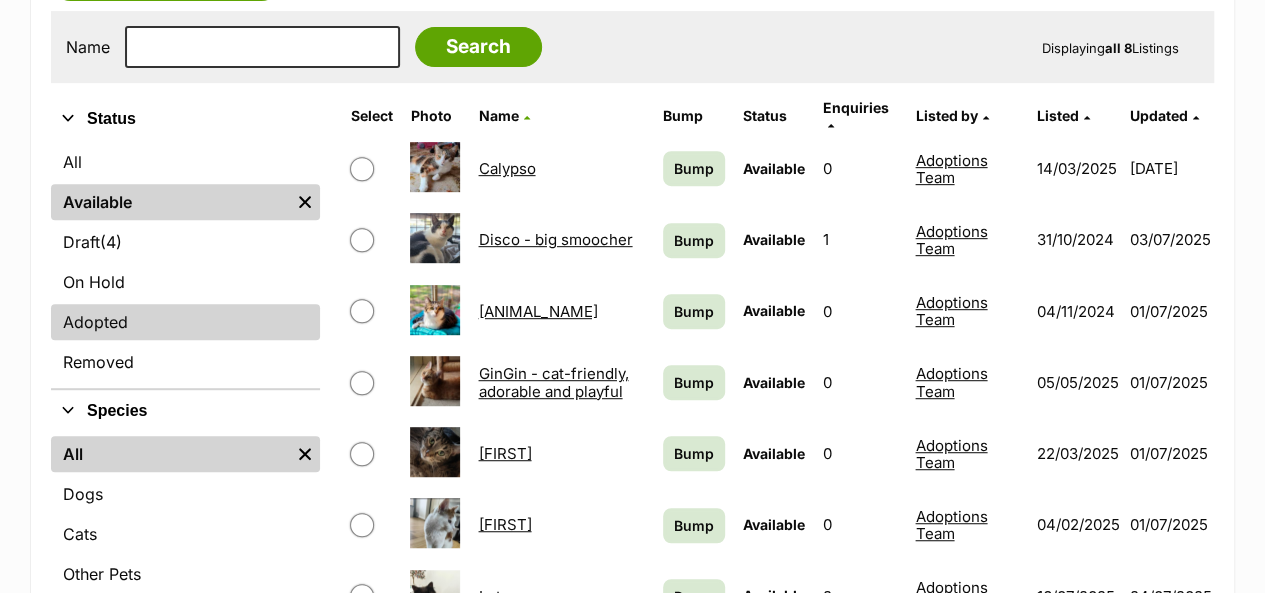 click on "Adopted" at bounding box center [185, 322] 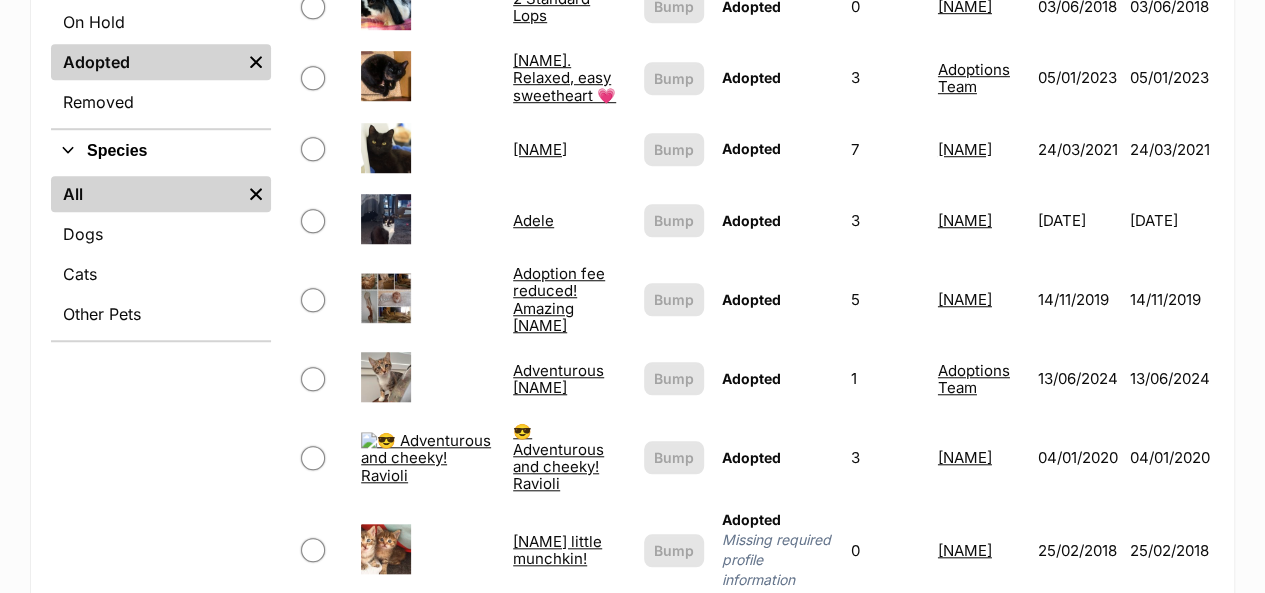 scroll, scrollTop: 700, scrollLeft: 0, axis: vertical 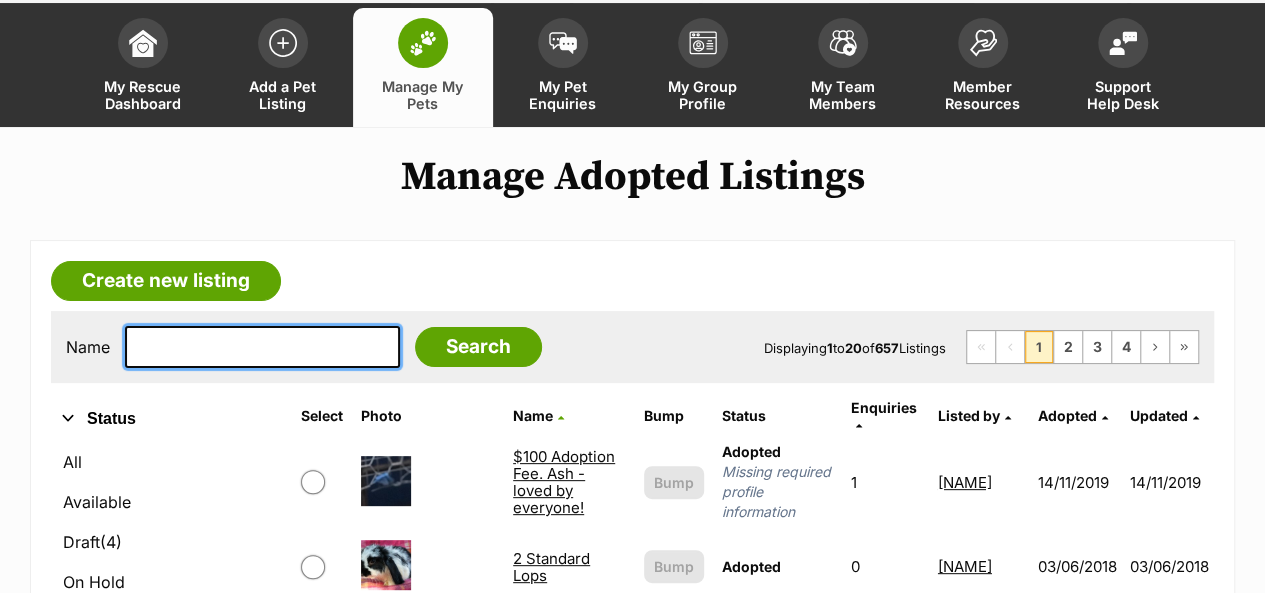 click at bounding box center (262, 347) 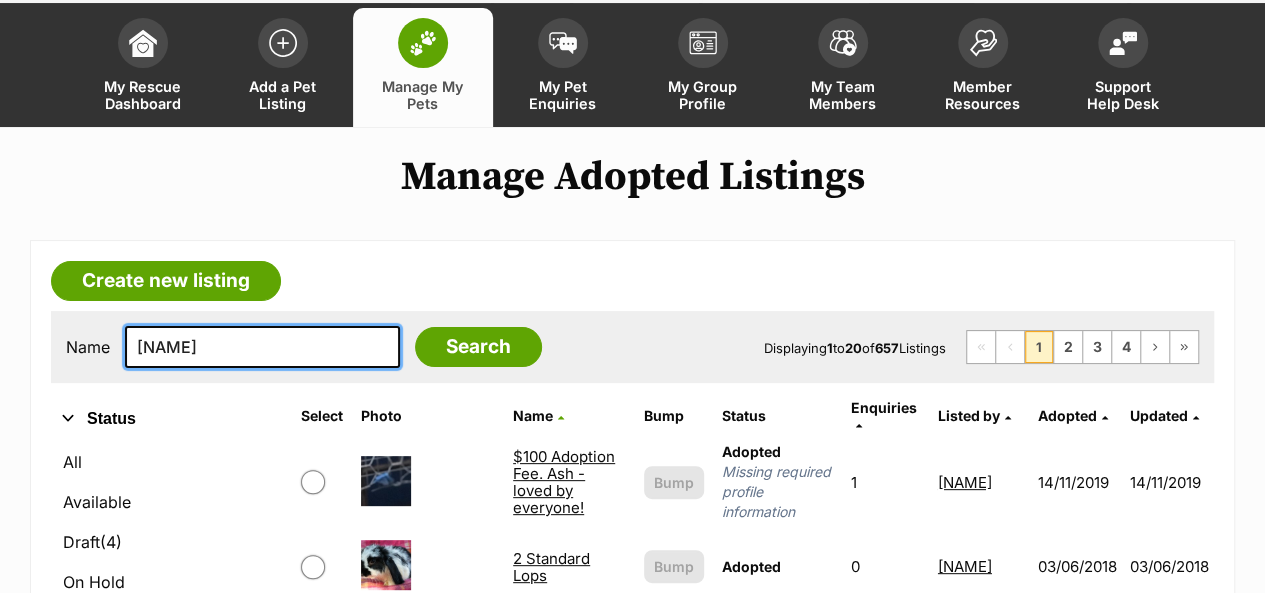 type on "Jasper" 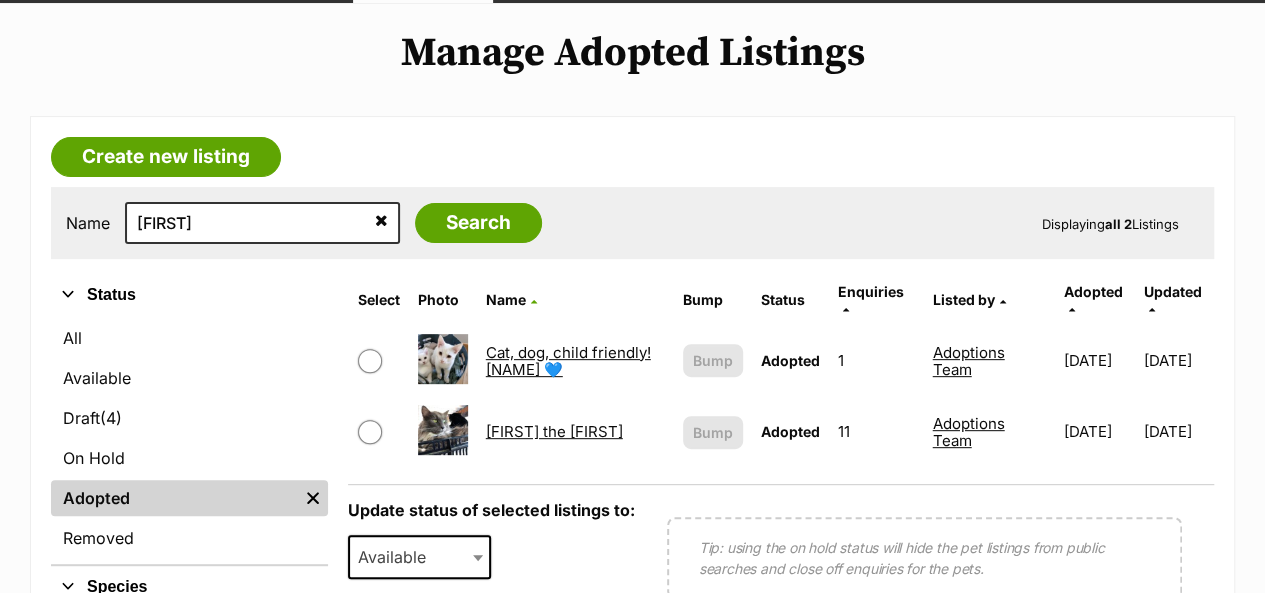 scroll, scrollTop: 300, scrollLeft: 0, axis: vertical 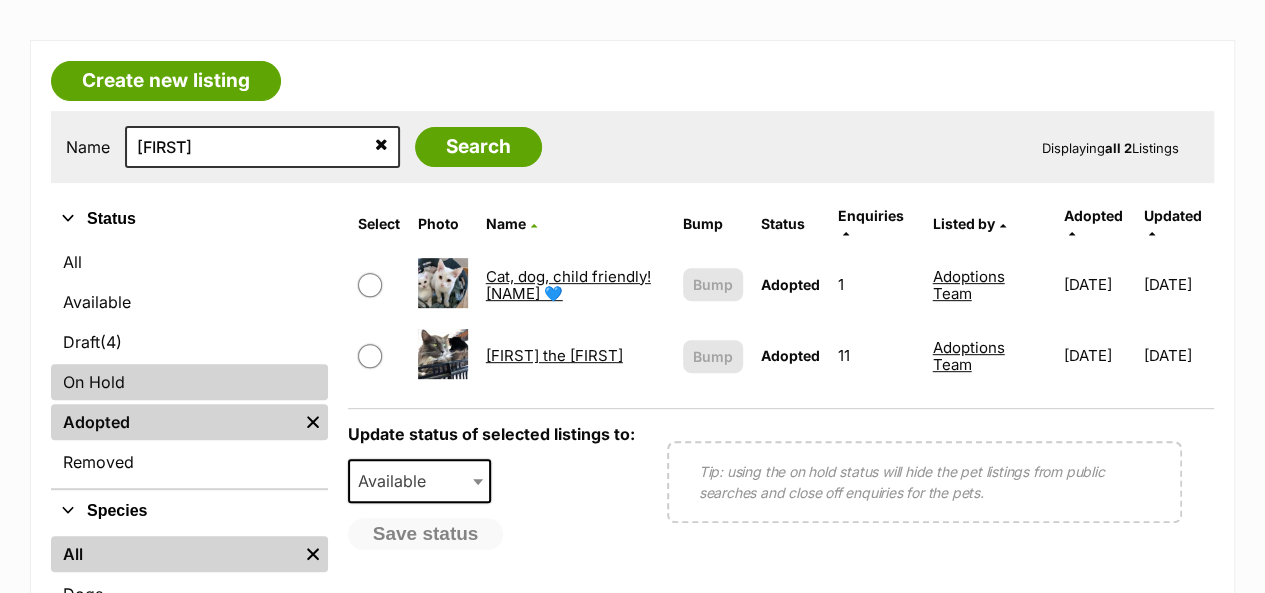 click on "On Hold" at bounding box center (189, 382) 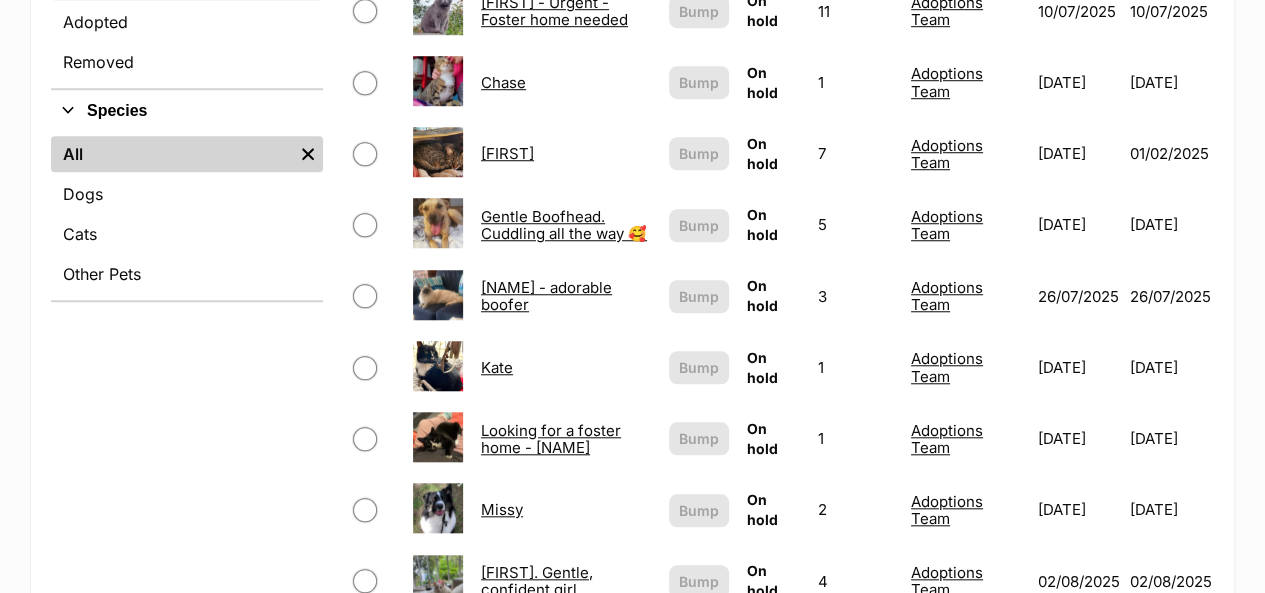 scroll, scrollTop: 1000, scrollLeft: 0, axis: vertical 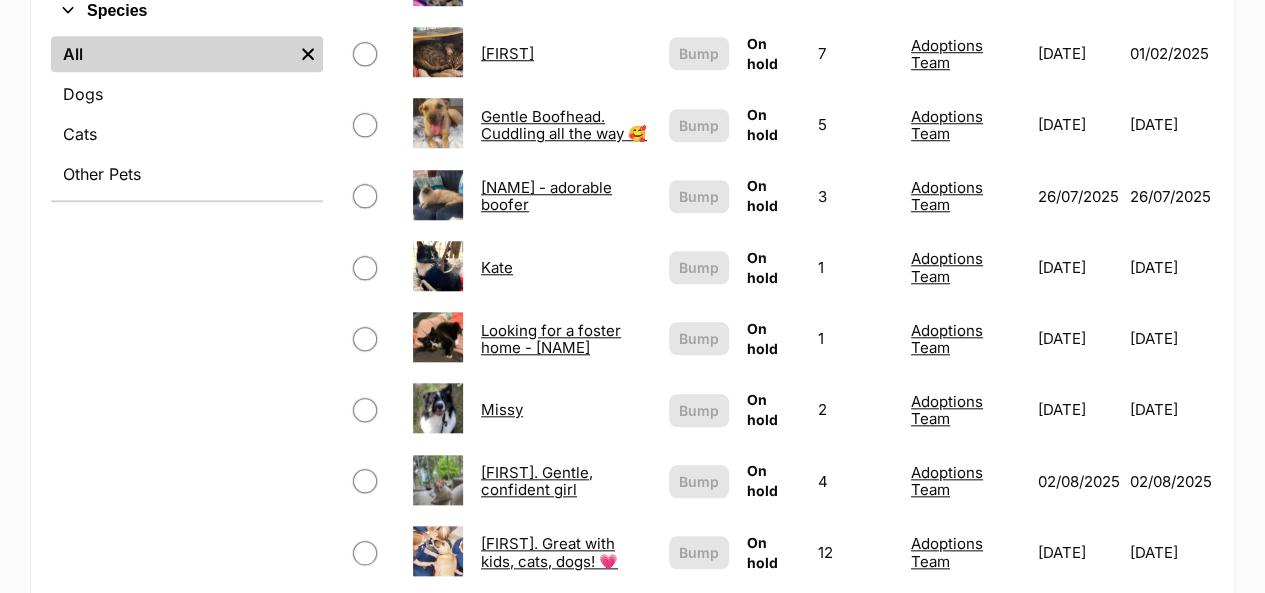 click on "Jasper - adorable boofer" at bounding box center [546, 196] 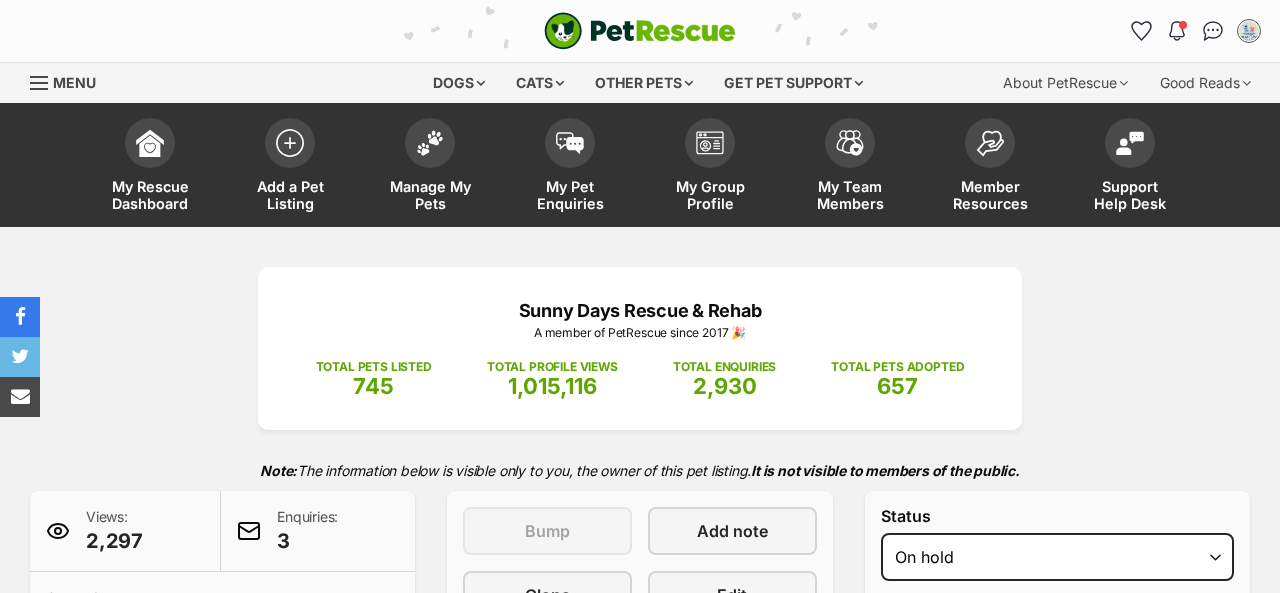 select on "adoption_pending" 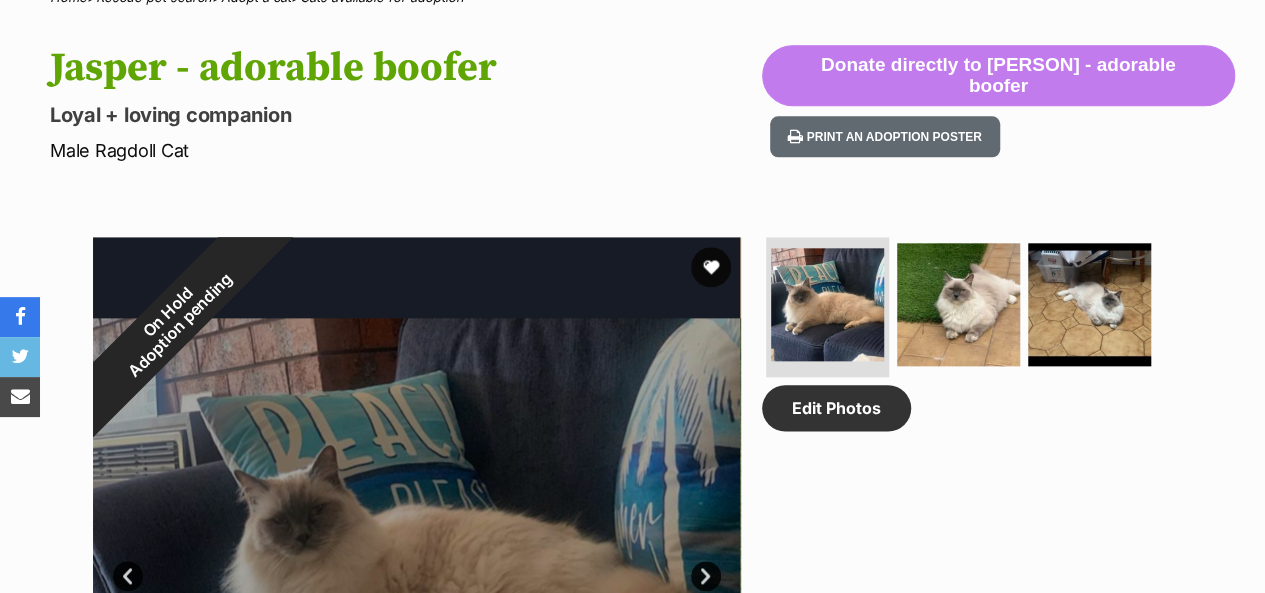 scroll, scrollTop: 1500, scrollLeft: 0, axis: vertical 